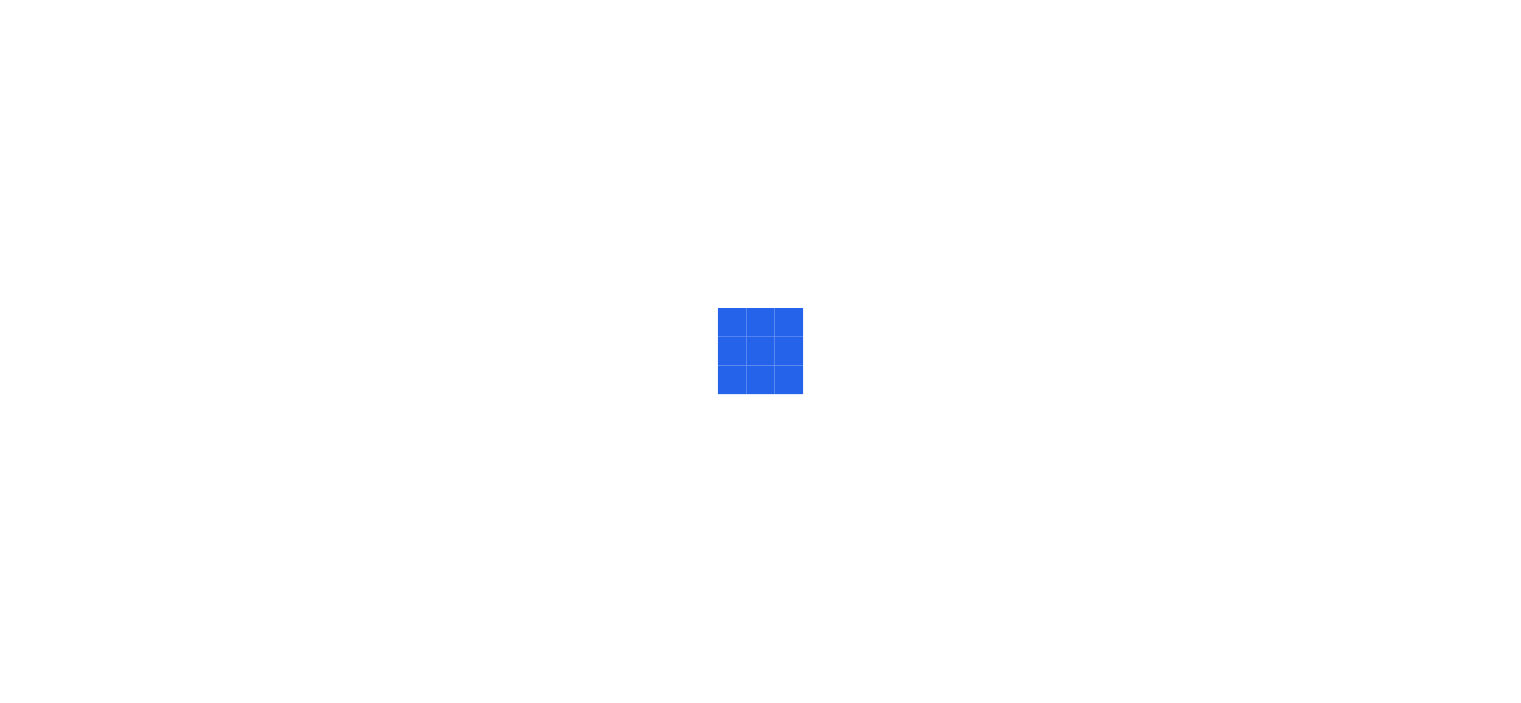 scroll, scrollTop: 0, scrollLeft: 0, axis: both 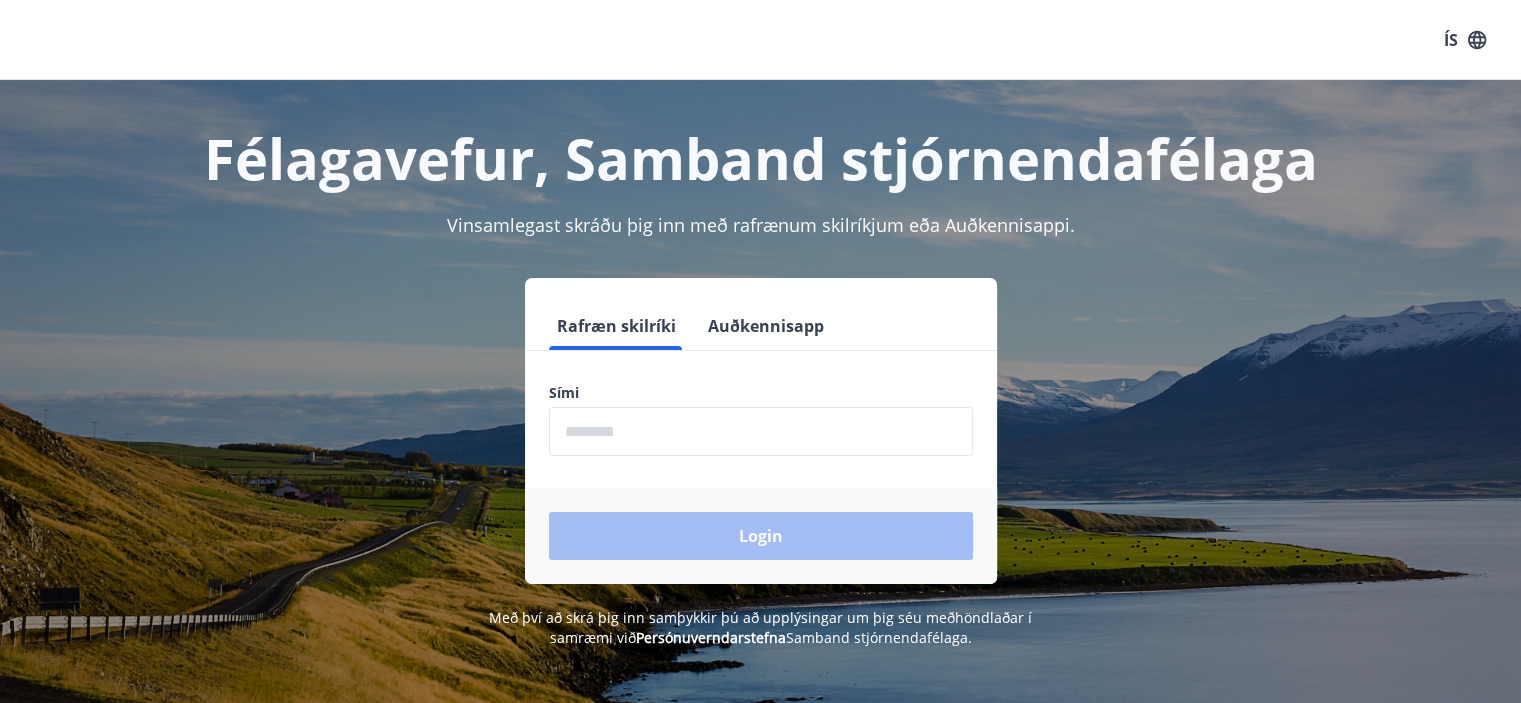 click at bounding box center [761, 431] 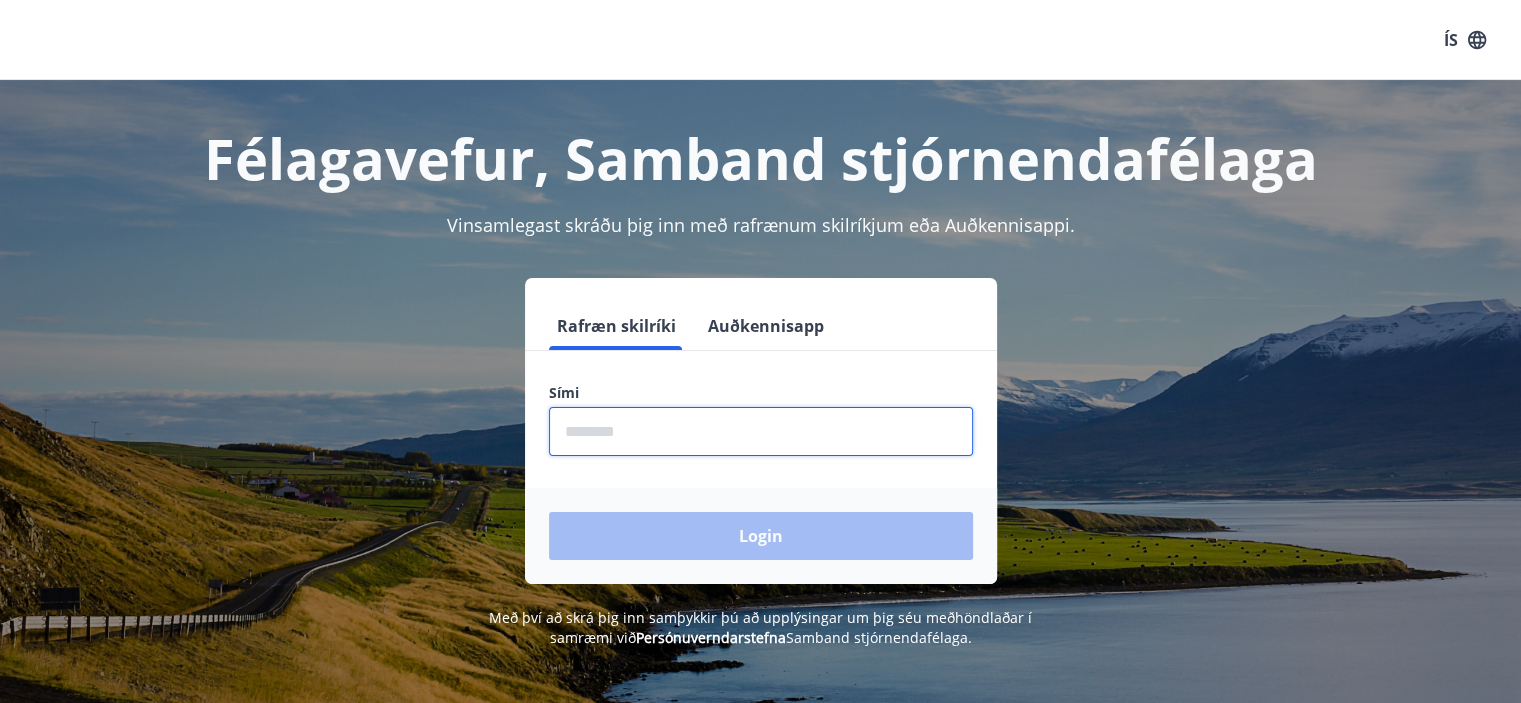 type on "********" 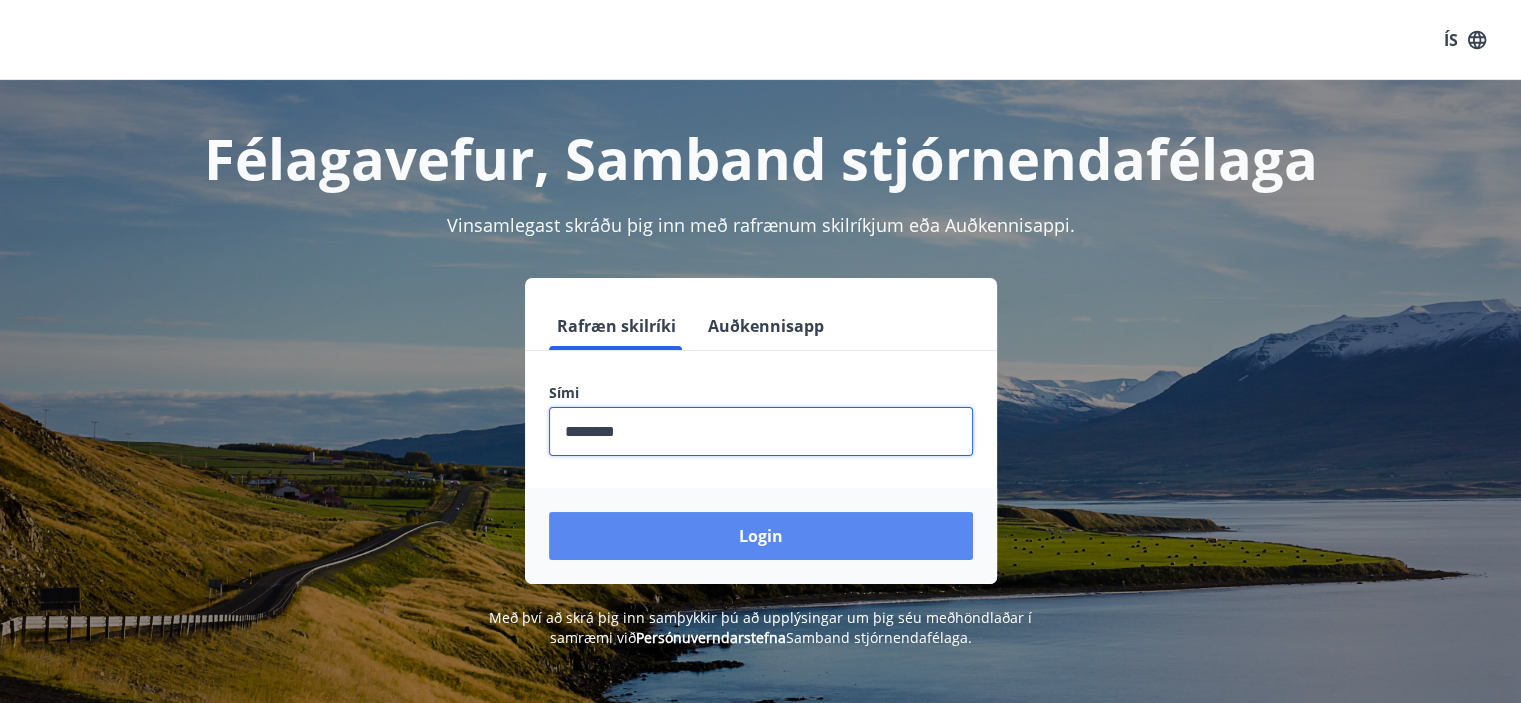click on "Login" at bounding box center [761, 536] 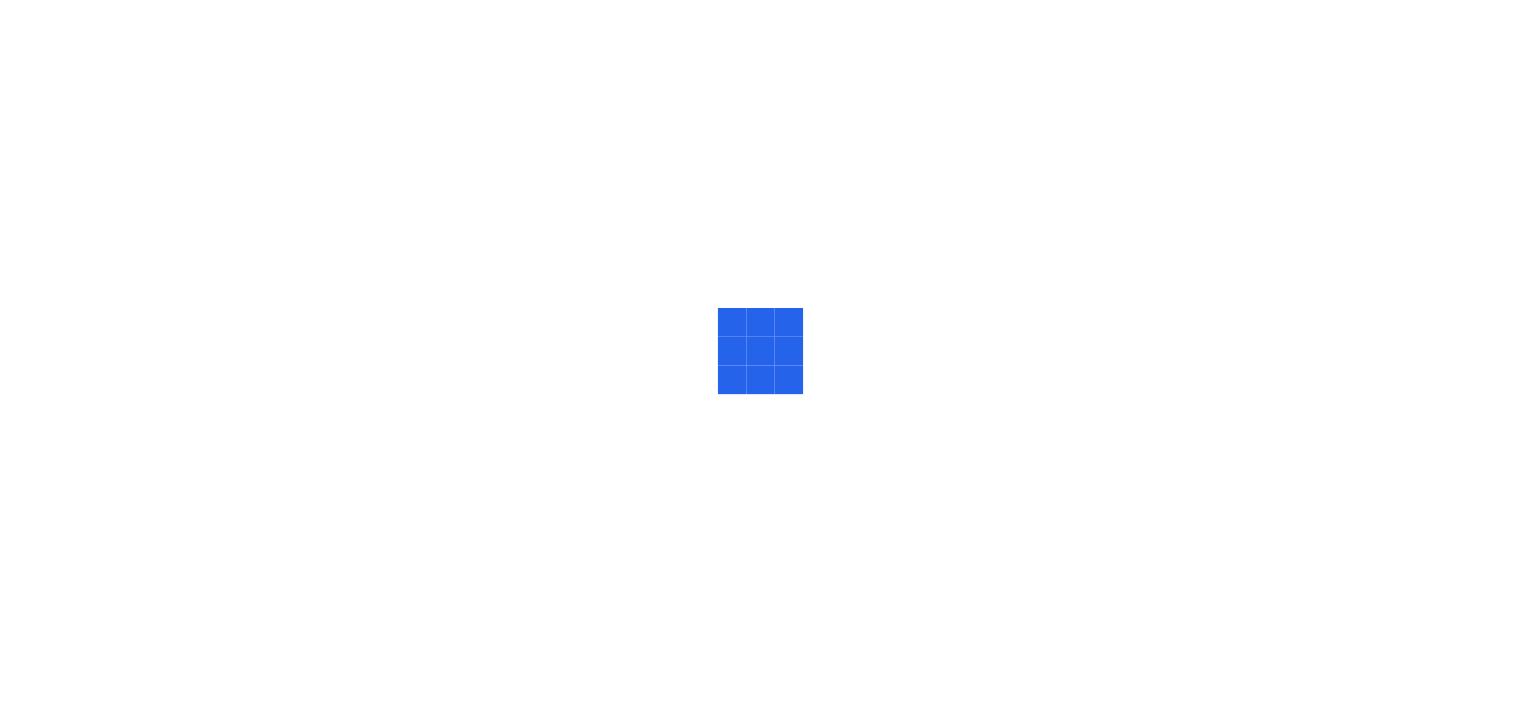 scroll, scrollTop: 0, scrollLeft: 0, axis: both 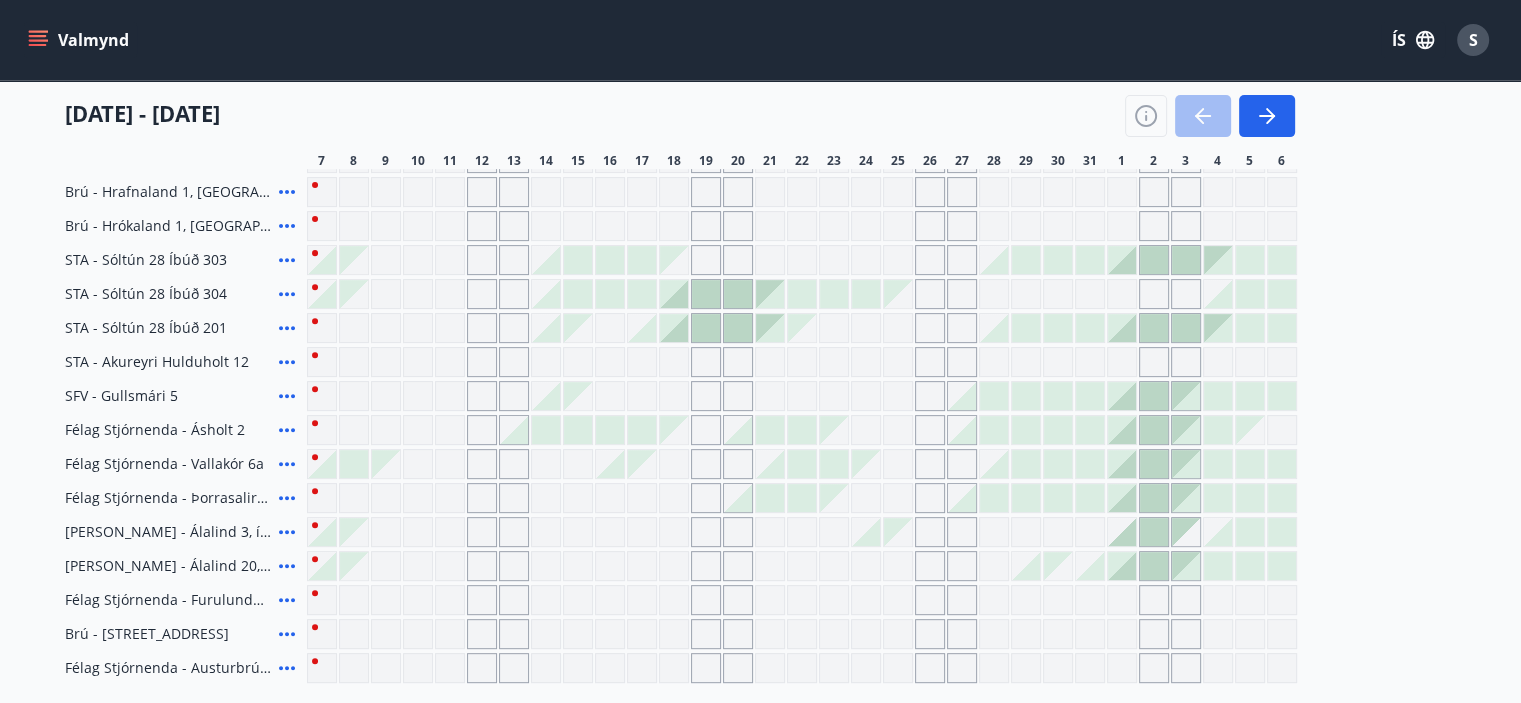 click 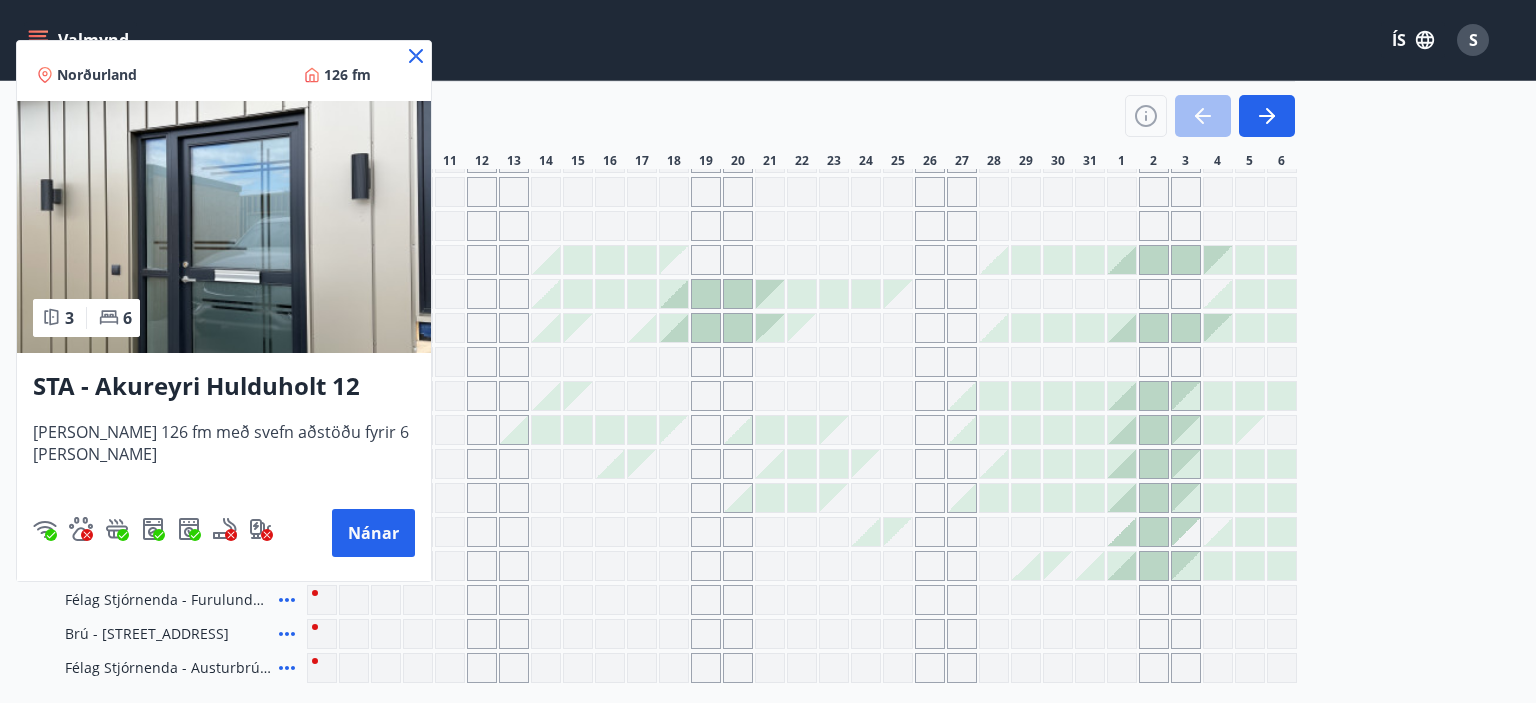 click 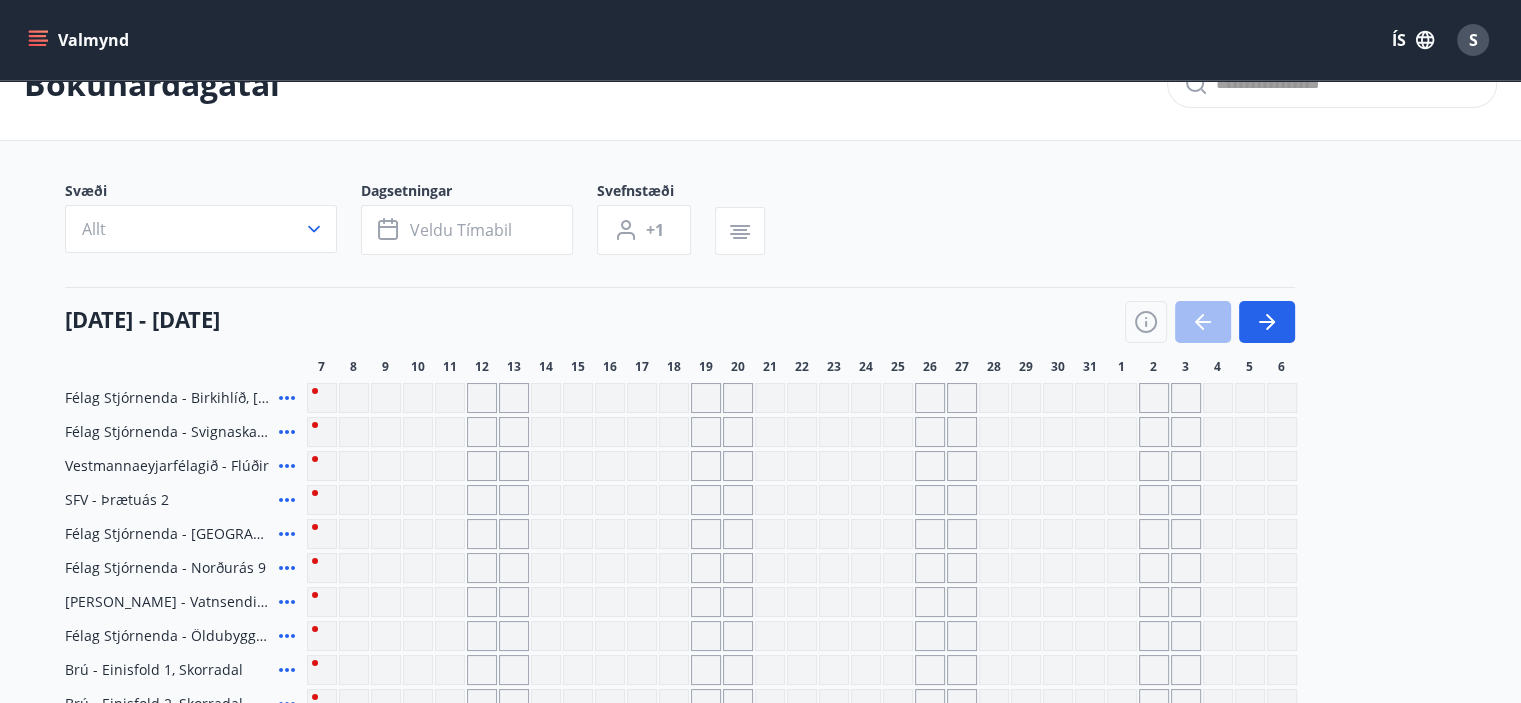scroll, scrollTop: 0, scrollLeft: 0, axis: both 